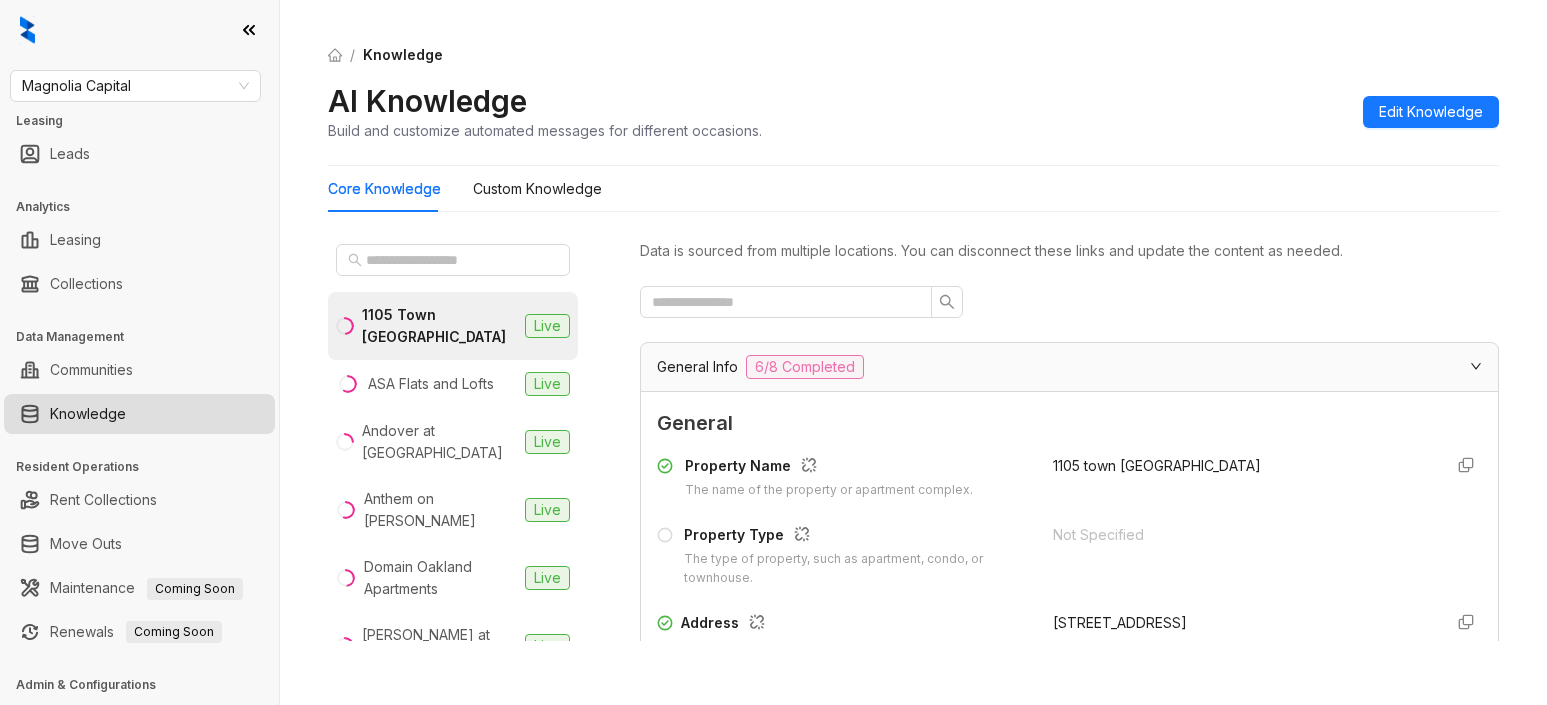 scroll, scrollTop: 0, scrollLeft: 0, axis: both 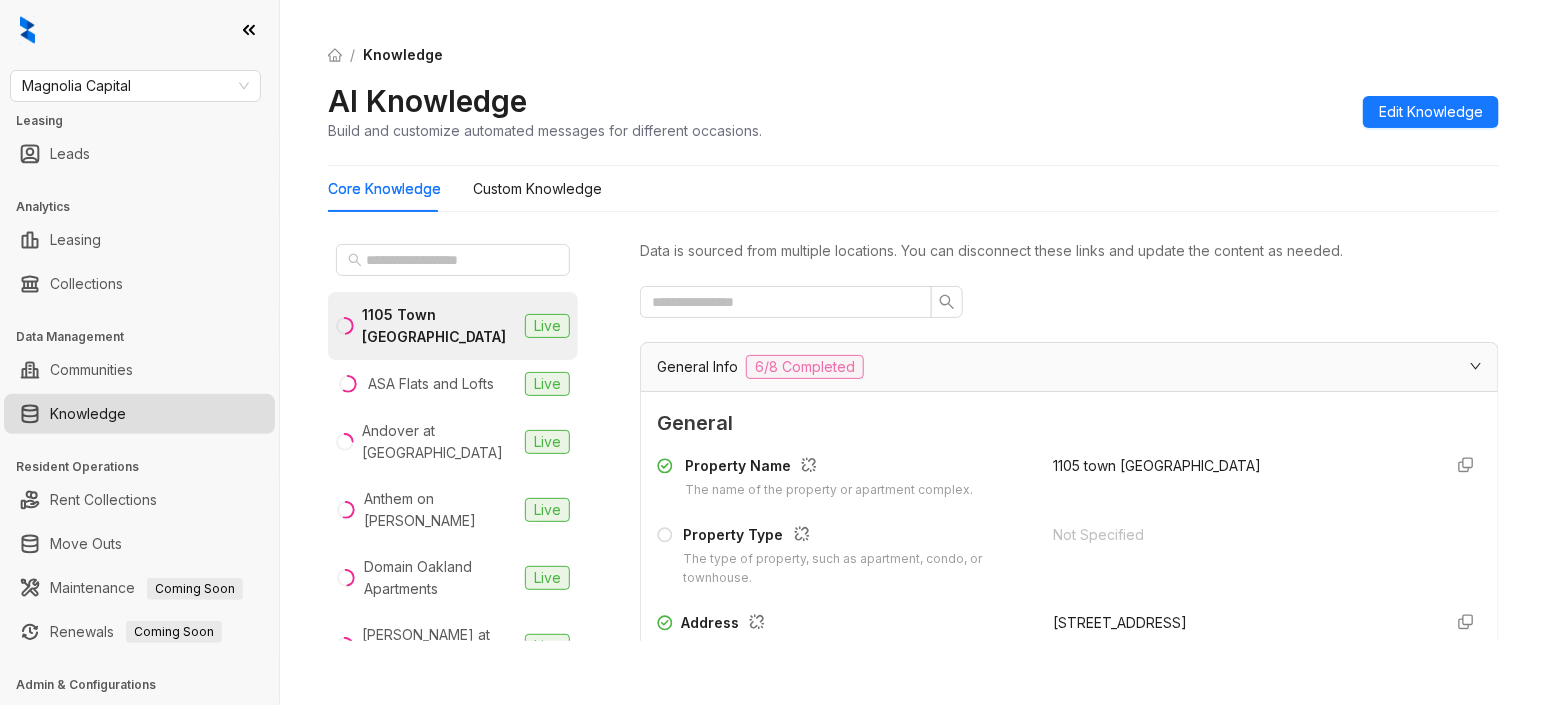 click on "Andover at [GEOGRAPHIC_DATA]" at bounding box center (439, 442) 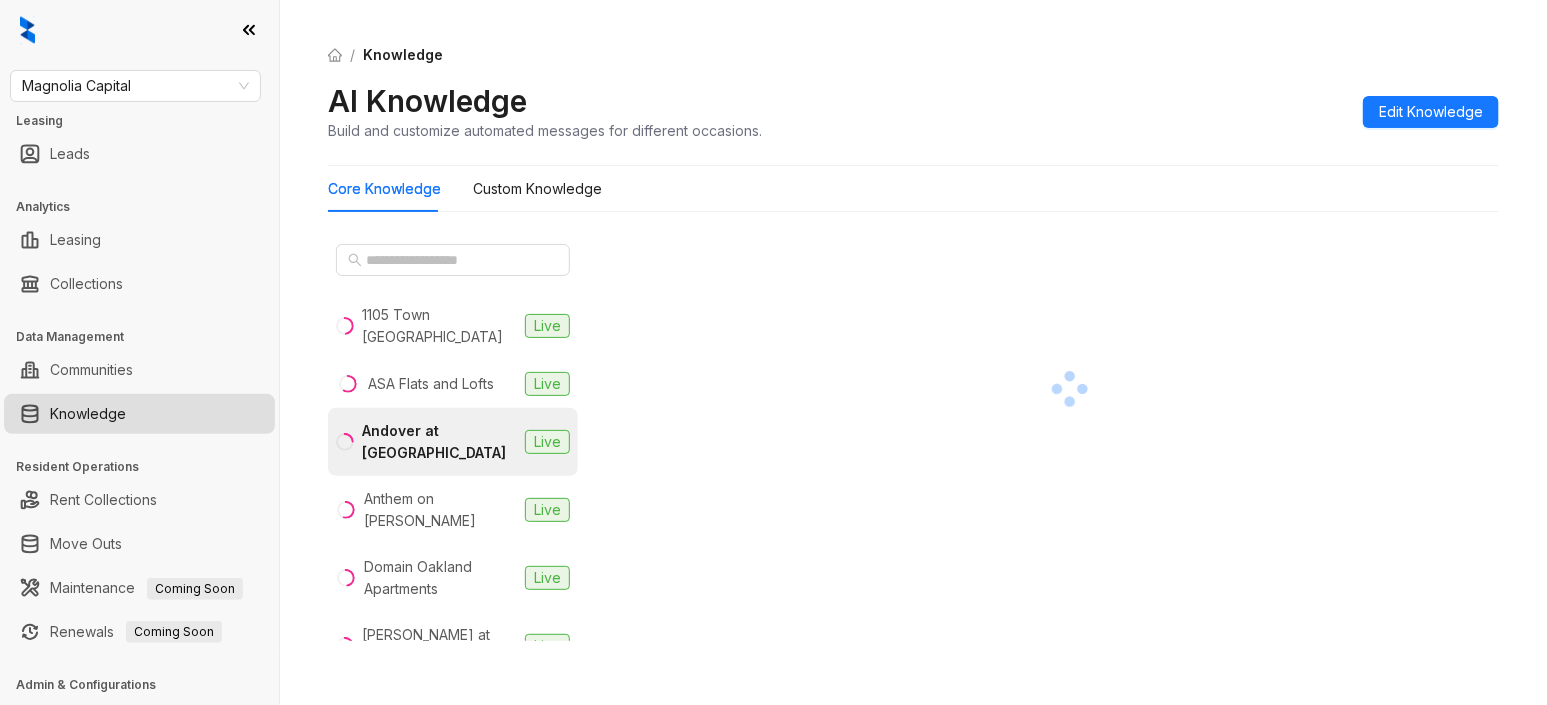 click on "/  Knowledge AI Knowledge Build and customize automated messages for different occasions. Edit Knowledge Core Knowledge Custom Knowledge 1105 Town [GEOGRAPHIC_DATA] Live ASA Flats and Lofts Live Andover at [GEOGRAPHIC_DATA] Live Anthem on Ashley Live Domain Oakland Apartments Live [PERSON_NAME] at [GEOGRAPHIC_DATA] Live Ember Peaks at [GEOGRAPHIC_DATA] Live Encore Live Gateway [GEOGRAPHIC_DATA] [GEOGRAPHIC_DATA] at [GEOGRAPHIC_DATA] Live Loft One35 Live [PERSON_NAME] Live Luxe [PERSON_NAME][GEOGRAPHIC_DATA] Live Luxe on [GEOGRAPHIC_DATA] Live Next Apartments Live NoHo Flats Live Osprey Live Preserve at [GEOGRAPHIC_DATA] Live Preston View Live Rivage Apartments Live The [PERSON_NAME] Apartments Live The Park at [GEOGRAPHIC_DATA] at [GEOGRAPHIC_DATA] at [GEOGRAPHIC_DATA] Live The View at [GEOGRAPHIC_DATA] Live The [GEOGRAPHIC_DATA][PERSON_NAME] at [GEOGRAPHIC_DATA] Live 8 [GEOGRAPHIC_DATA][PERSON_NAME] The Eva Atlanta [GEOGRAPHIC_DATA]" at bounding box center [913, 352] 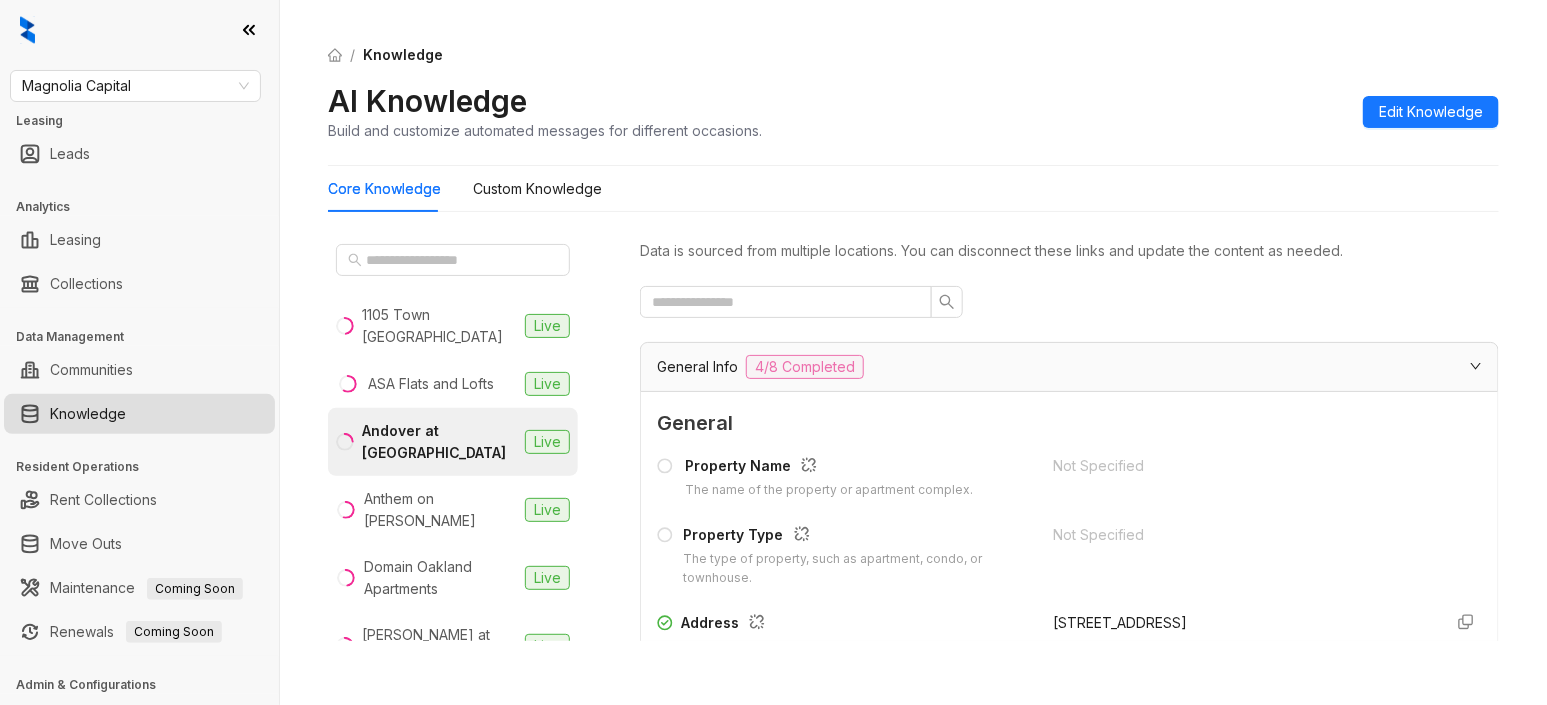 scroll, scrollTop: 81, scrollLeft: 0, axis: vertical 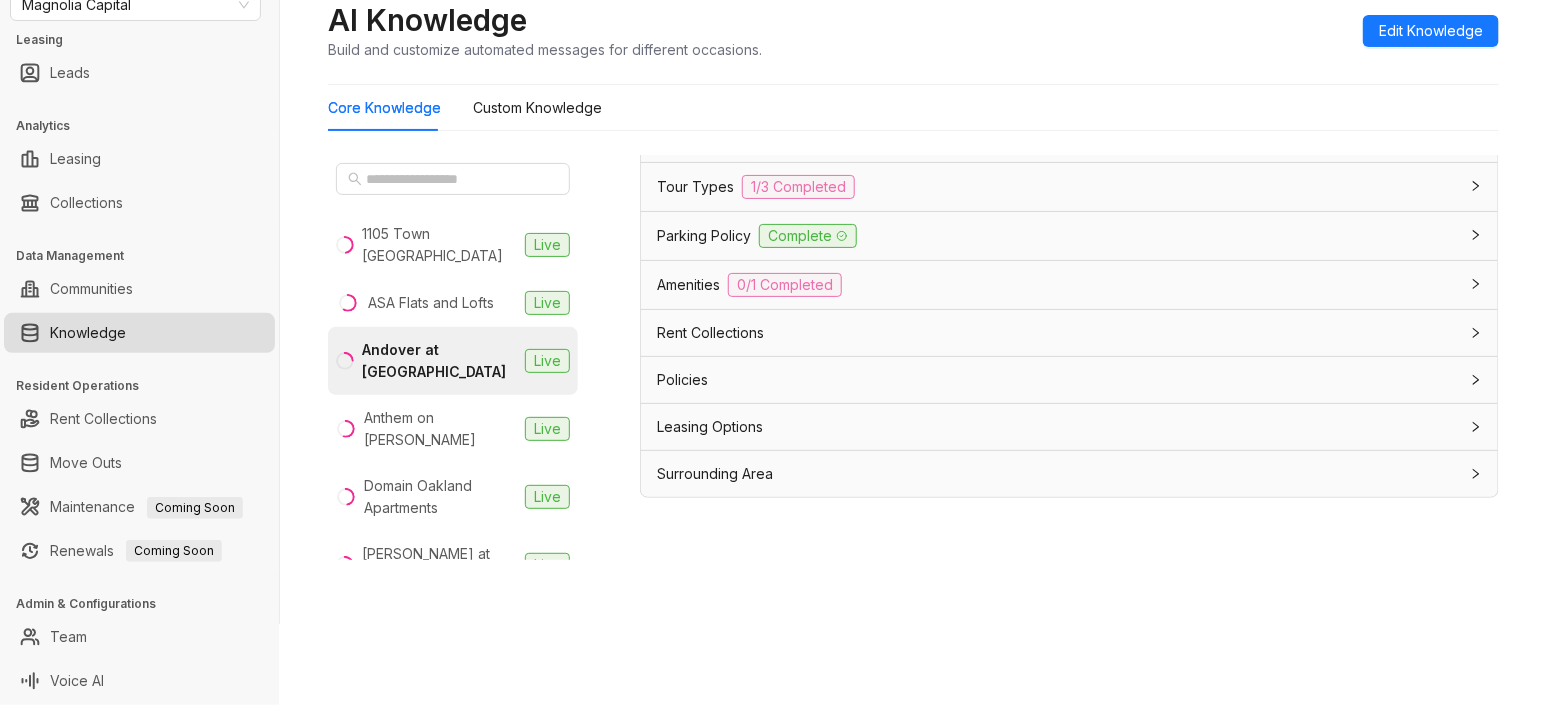 click on "Rent Collections" at bounding box center [710, 333] 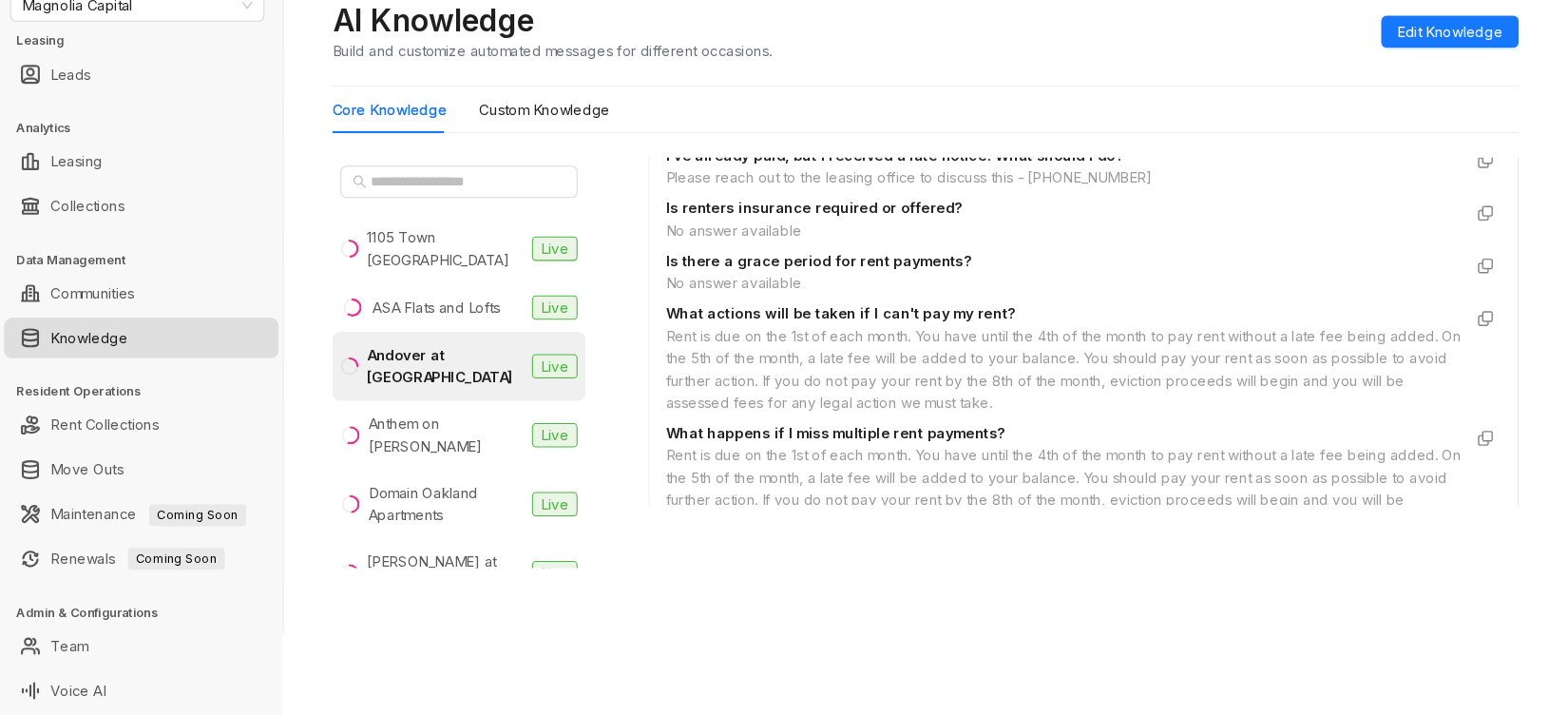 scroll, scrollTop: 2440, scrollLeft: 0, axis: vertical 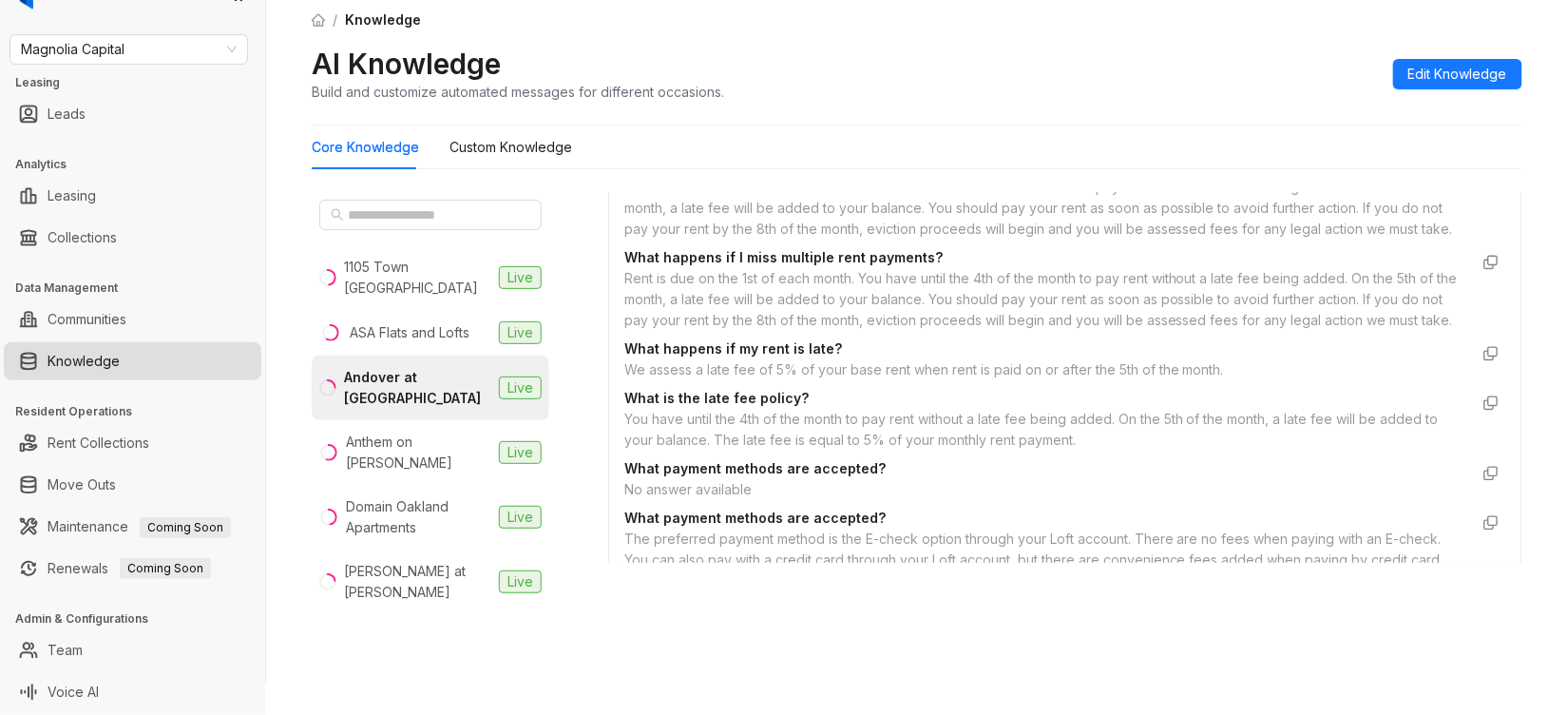 drag, startPoint x: 1442, startPoint y: 2, endPoint x: 853, endPoint y: 606, distance: 843.64507 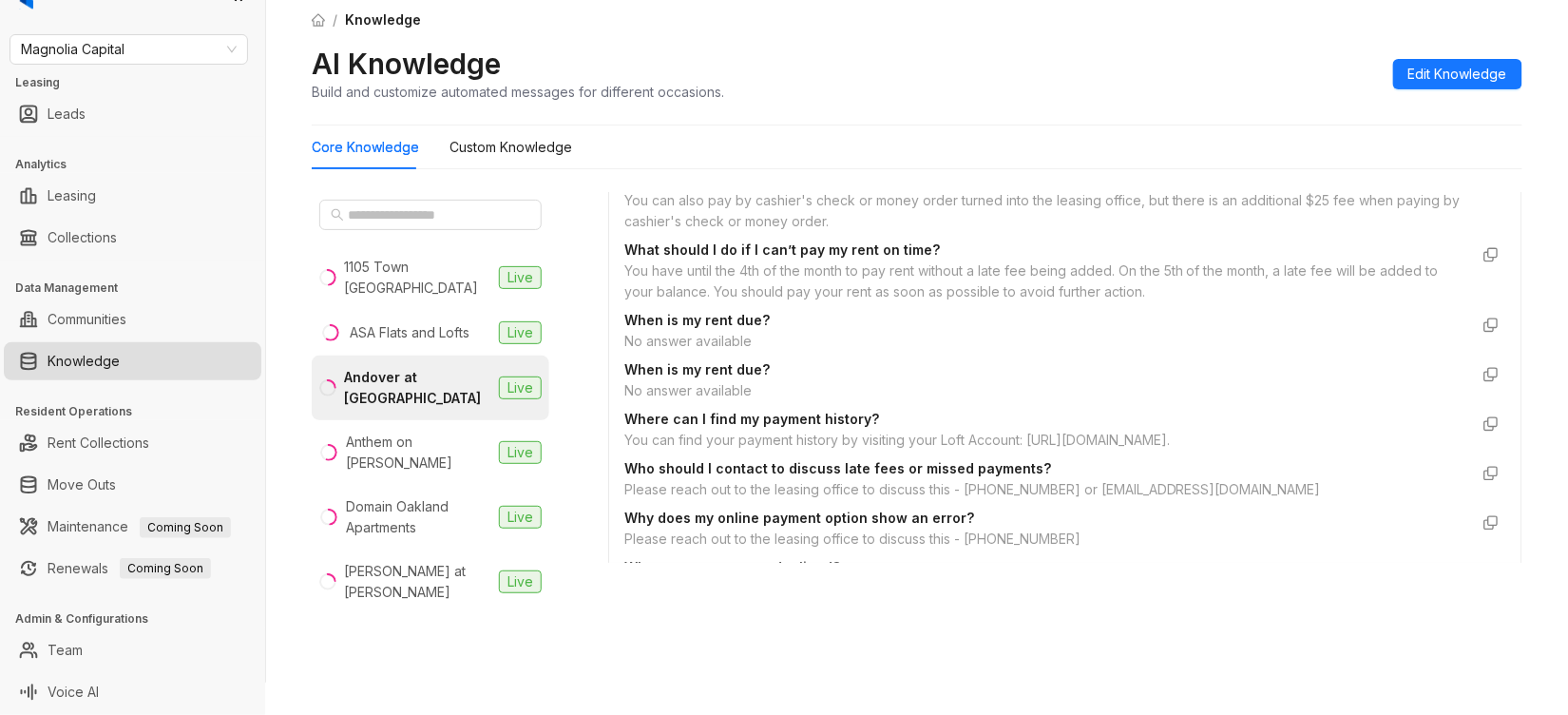 scroll, scrollTop: 2694, scrollLeft: 0, axis: vertical 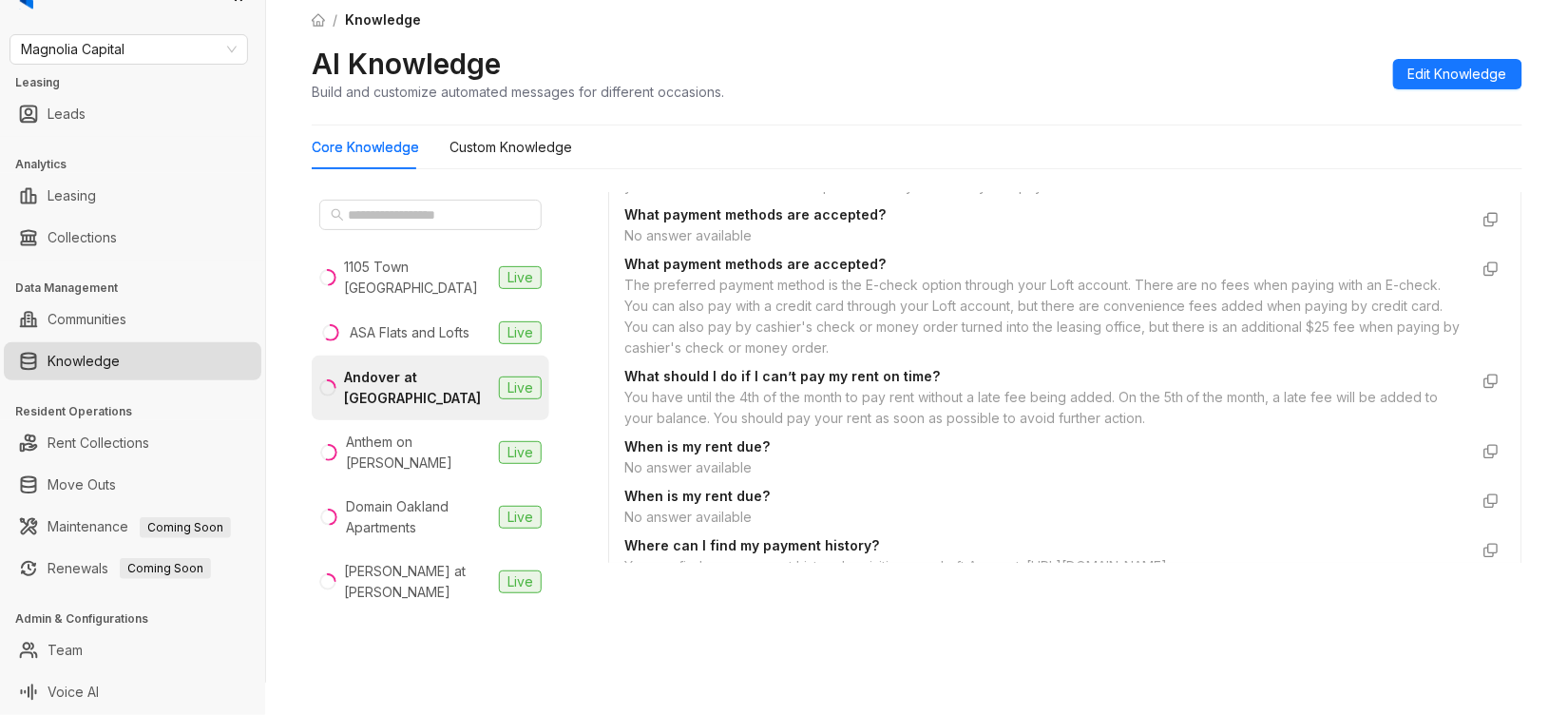 click on "The preferred payment method is the E-check option through your Loft account. There are no fees when paying with an E-check. You can also pay with a credit card through your Loft account, but there are convenience fees added when paying by credit card. You can also pay by cashier's check or money order turned into the leasing office, but there is an additional $25 fee when paying by cashier's check or money order." at bounding box center [1046, 317] 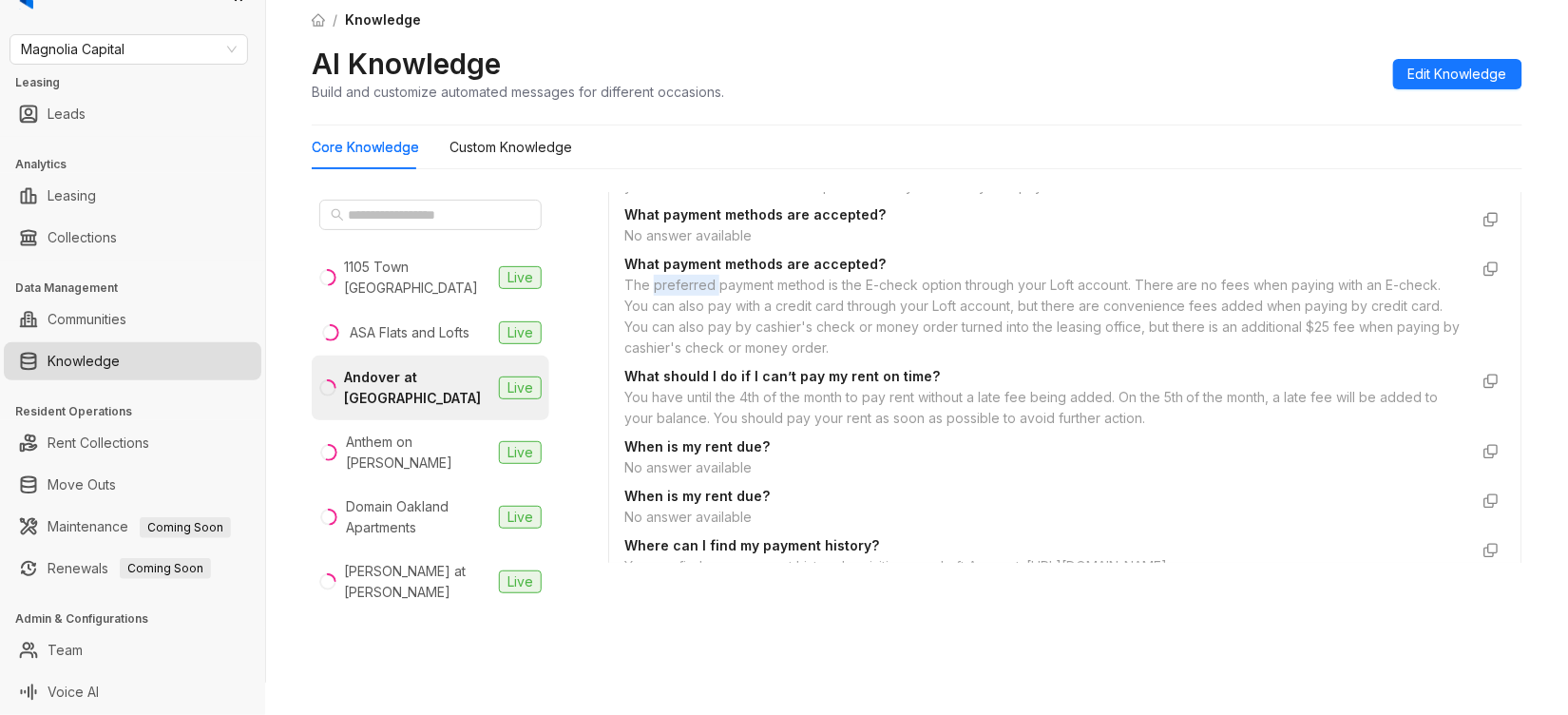 click on "The preferred payment method is the E-check option through your Loft account. There are no fees when paying with an E-check. You can also pay with a credit card through your Loft account, but there are convenience fees added when paying by credit card. You can also pay by cashier's check or money order turned into the leasing office, but there is an additional $25 fee when paying by cashier's check or money order." at bounding box center [1046, 317] 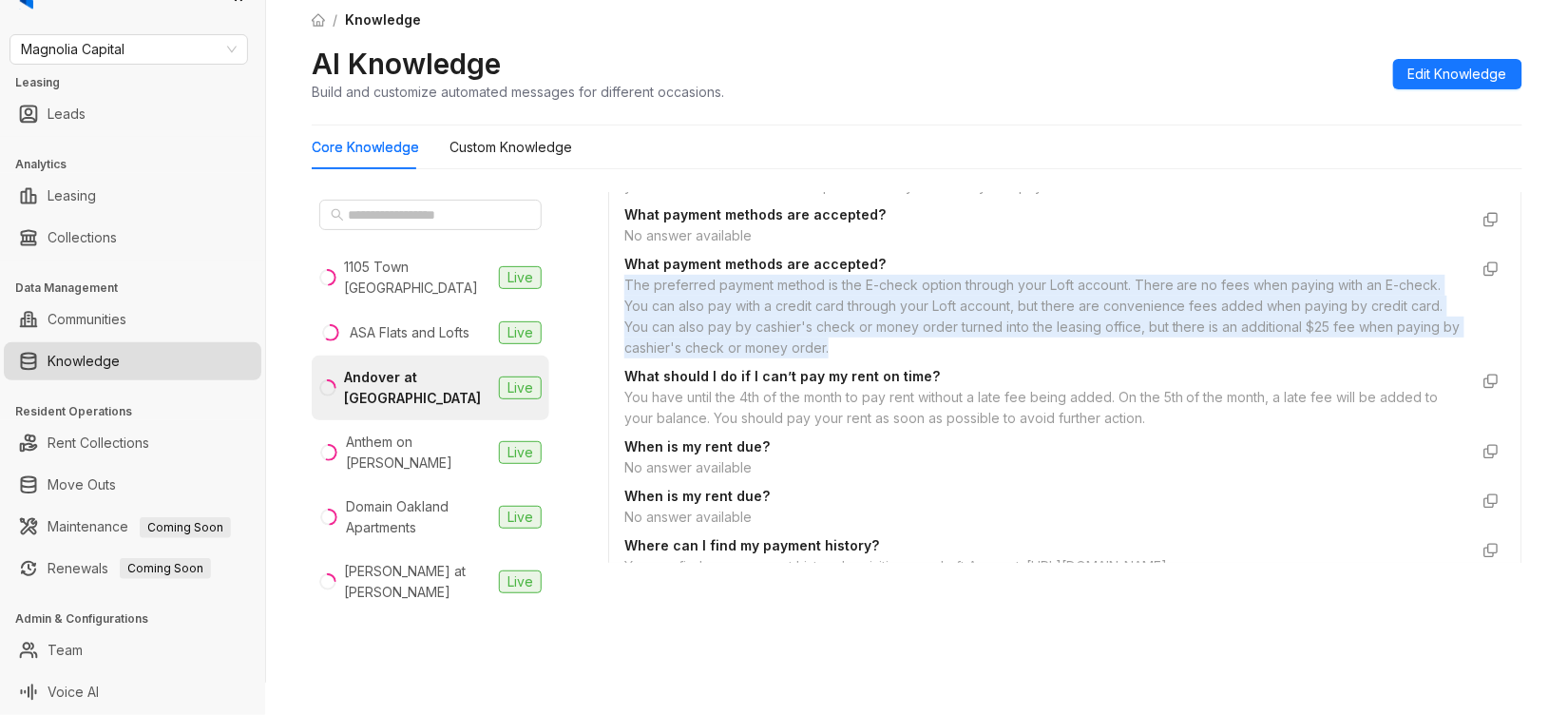 click on "The preferred payment method is the E-check option through your Loft account. There are no fees when paying with an E-check. You can also pay with a credit card through your Loft account, but there are convenience fees added when paying by credit card. You can also pay by cashier's check or money order turned into the leasing office, but there is an additional $25 fee when paying by cashier's check or money order." at bounding box center [1046, 317] 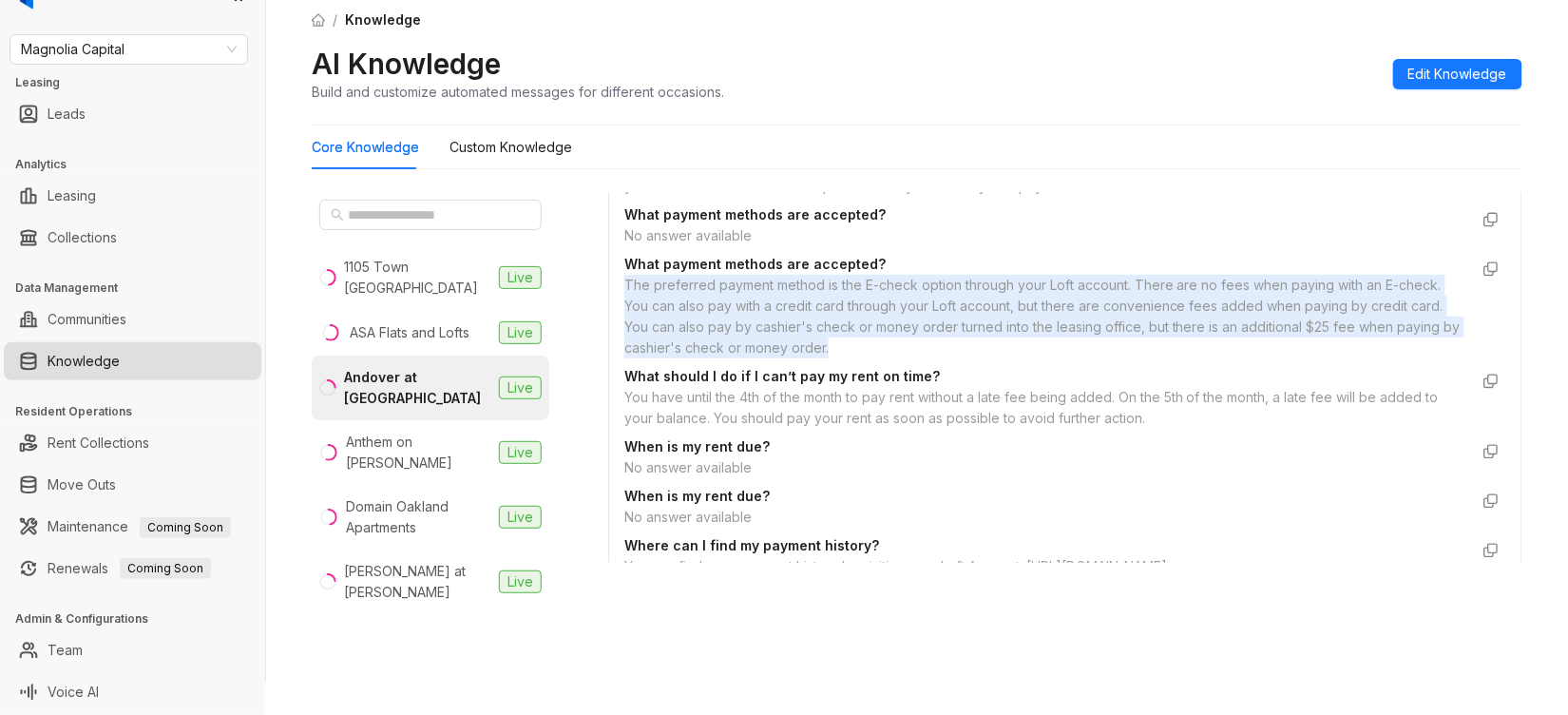 copy on "The preferred payment method is the E-check option through your Loft account. There are no fees when paying with an E-check. You can also pay with a credit card through your Loft account, but there are convenience fees added when paying by credit card. You can also pay by cashier's check or money order turned into the leasing office, but there is an additional $25 fee when paying by cashier's check or money order." 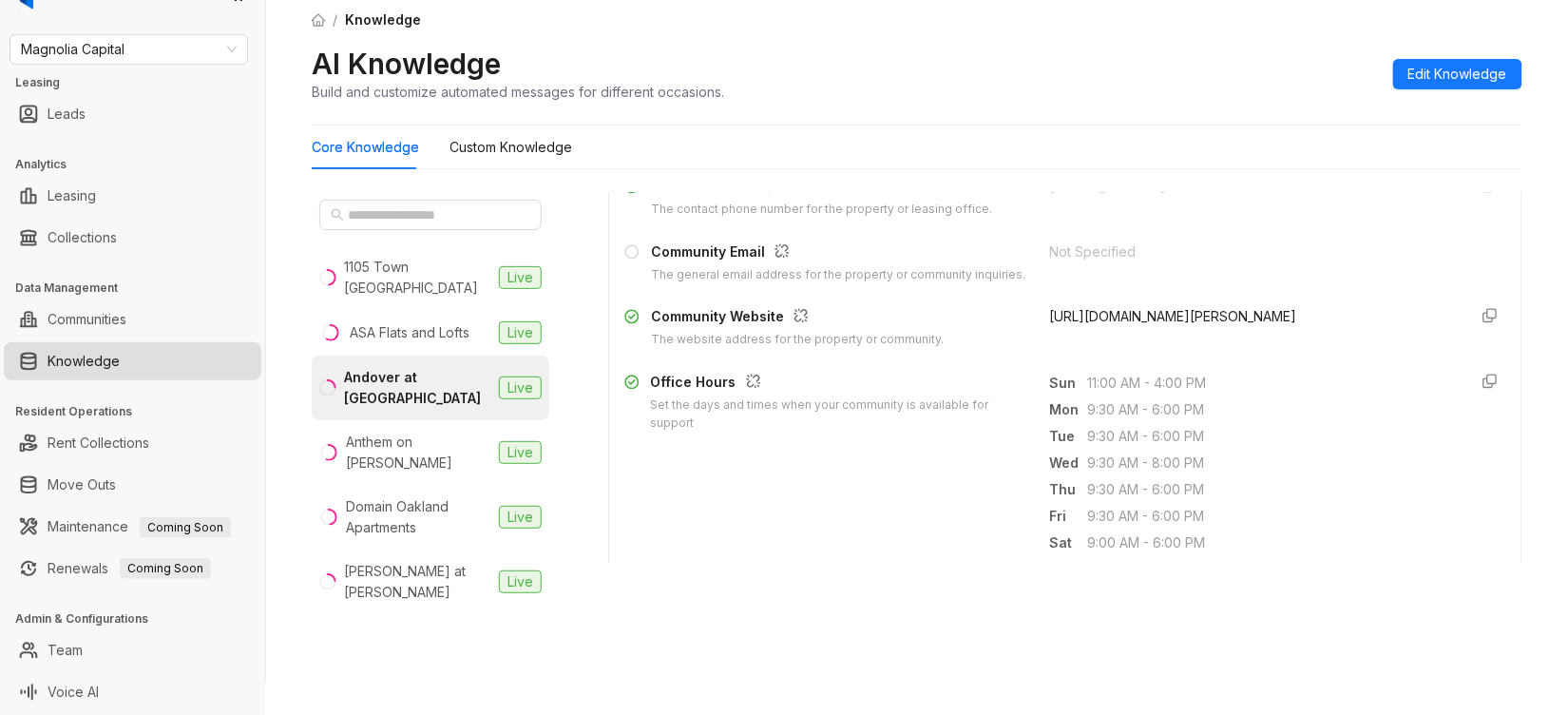 scroll, scrollTop: 507, scrollLeft: 0, axis: vertical 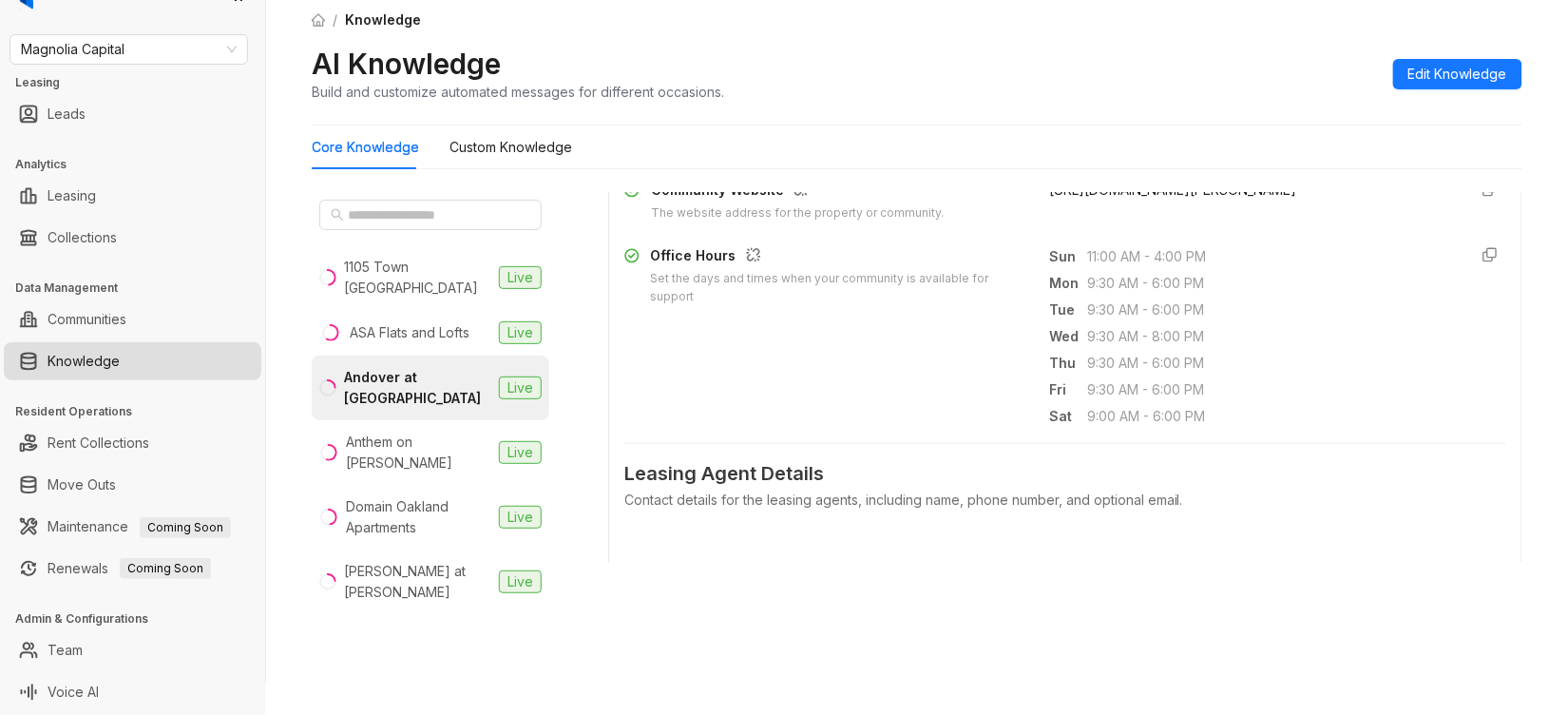 click on "/  Knowledge AI Knowledge Build and customize automated messages for different occasions. Edit Knowledge Core Knowledge Custom Knowledge 1105 Town [GEOGRAPHIC_DATA] Live ASA Flats and Lofts Live Andover at [GEOGRAPHIC_DATA] Live Anthem on Ashley Live Domain Oakland Apartments Live [PERSON_NAME] at [GEOGRAPHIC_DATA] Live Ember Peaks at [GEOGRAPHIC_DATA] Live Encore Live Gateway [GEOGRAPHIC_DATA] [GEOGRAPHIC_DATA] at [GEOGRAPHIC_DATA] Live Loft One35 Live [PERSON_NAME] Live Luxe [PERSON_NAME][GEOGRAPHIC_DATA] Live Luxe on [GEOGRAPHIC_DATA] Live Next Apartments Live NoHo Flats Live Osprey Live Preserve at [GEOGRAPHIC_DATA] Live Preston View Live Rivage Apartments Live The [PERSON_NAME] Apartments Live The Park at [GEOGRAPHIC_DATA] at [GEOGRAPHIC_DATA] at [GEOGRAPHIC_DATA] Live The View at [GEOGRAPHIC_DATA] Live The [GEOGRAPHIC_DATA][PERSON_NAME] at [GEOGRAPHIC_DATA] Live 8 [GEOGRAPHIC_DATA][PERSON_NAME] The Eva Atlanta [GEOGRAPHIC_DATA] Data is sourced from multiple locations. You can disconnect these links and update the content as needed. General Info 4/8 Completed General Property Name Address Sun" at bounding box center [917, 325] 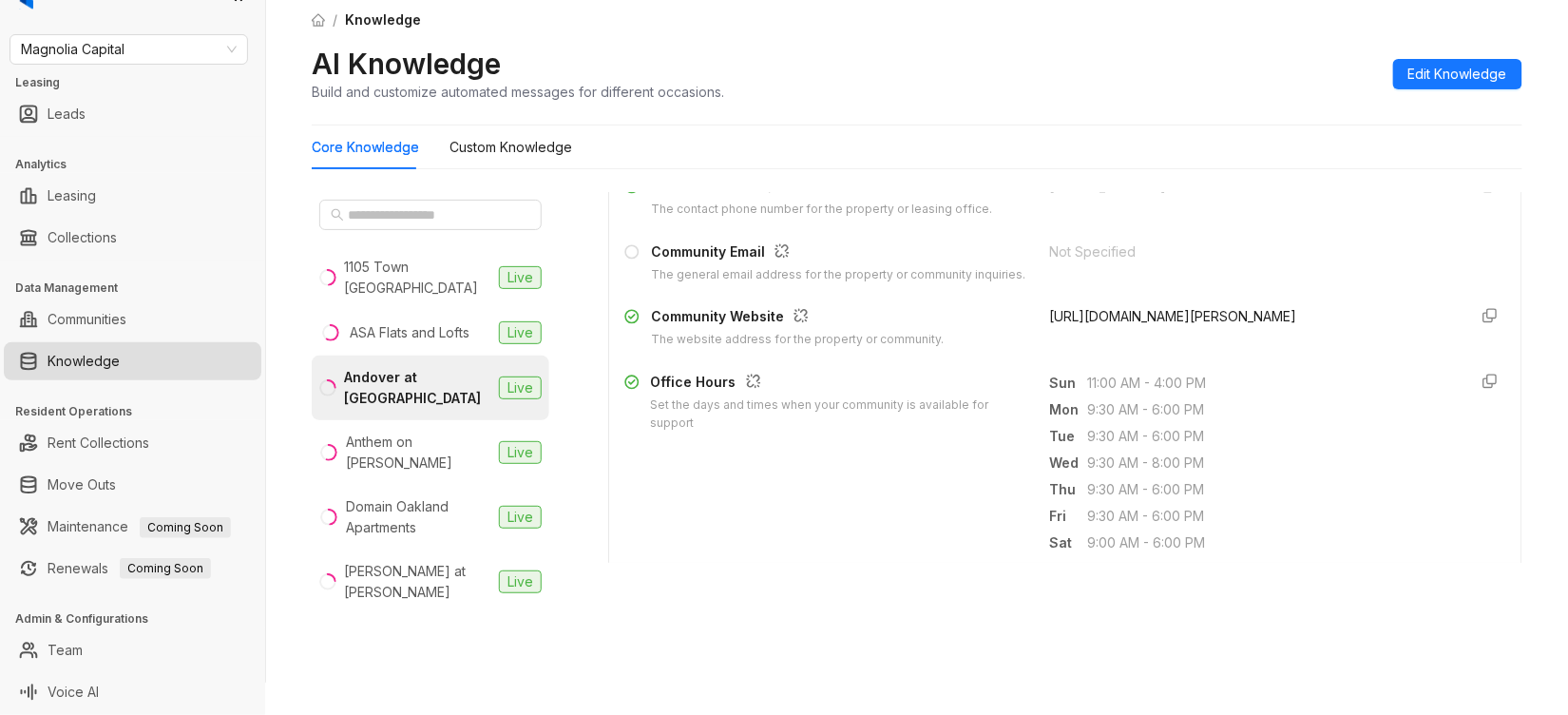 scroll, scrollTop: 126, scrollLeft: 0, axis: vertical 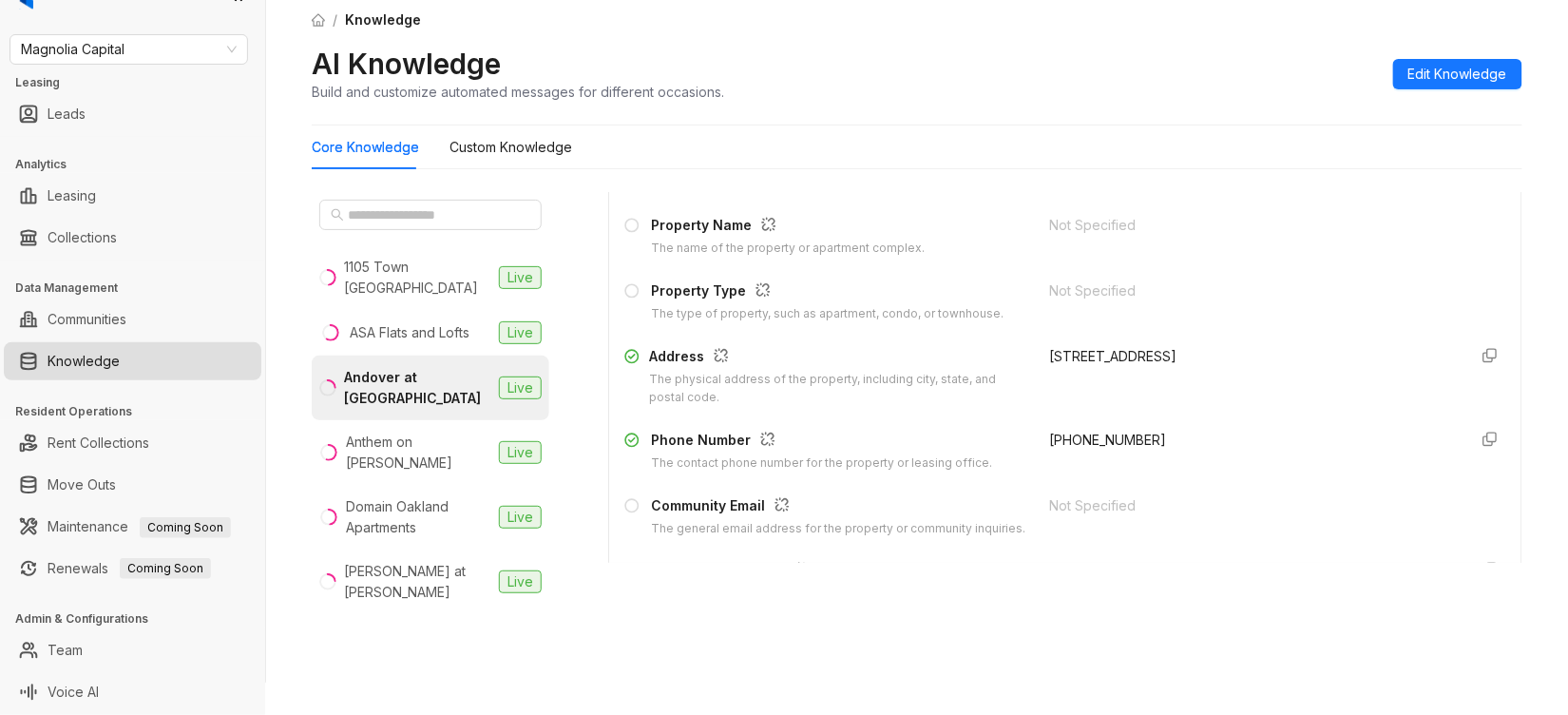 click on "[STREET_ADDRESS]" at bounding box center (1252, 357) 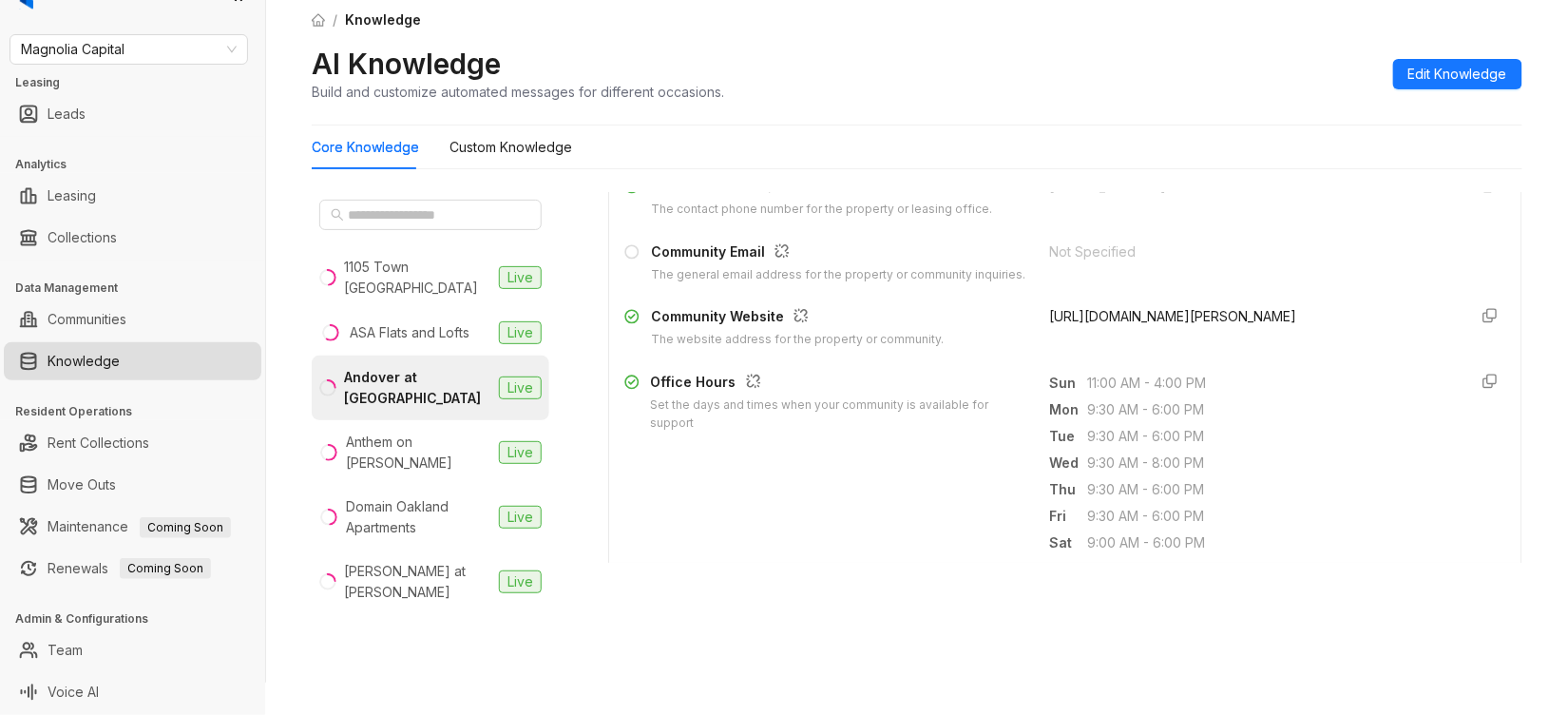 click on "/  Knowledge AI Knowledge Build and customize automated messages for different occasions. Edit Knowledge Core Knowledge Custom Knowledge 1105 Town [GEOGRAPHIC_DATA] Live ASA Flats and Lofts Live Andover at [GEOGRAPHIC_DATA] Live Anthem on Ashley Live Domain Oakland Apartments Live [PERSON_NAME] at [GEOGRAPHIC_DATA] Live Ember Peaks at [GEOGRAPHIC_DATA] Live Encore Live Gateway [GEOGRAPHIC_DATA] [GEOGRAPHIC_DATA] at [GEOGRAPHIC_DATA] Live Loft One35 Live [PERSON_NAME] Live Luxe [PERSON_NAME][GEOGRAPHIC_DATA] Live Luxe on [GEOGRAPHIC_DATA] Live Next Apartments Live NoHo Flats Live Osprey Live Preserve at [GEOGRAPHIC_DATA] Live Preston View Live Rivage Apartments Live The [PERSON_NAME] Apartments Live The Park at [GEOGRAPHIC_DATA] at [GEOGRAPHIC_DATA] at [GEOGRAPHIC_DATA] Live The View at [GEOGRAPHIC_DATA] Live The [GEOGRAPHIC_DATA][PERSON_NAME] at [GEOGRAPHIC_DATA] Live 8 [GEOGRAPHIC_DATA][PERSON_NAME] The Eva Atlanta [GEOGRAPHIC_DATA] Data is sourced from multiple locations. You can disconnect these links and update the content as needed. General Info 4/8 Completed General Property Name Address Sun" at bounding box center (917, 325) 